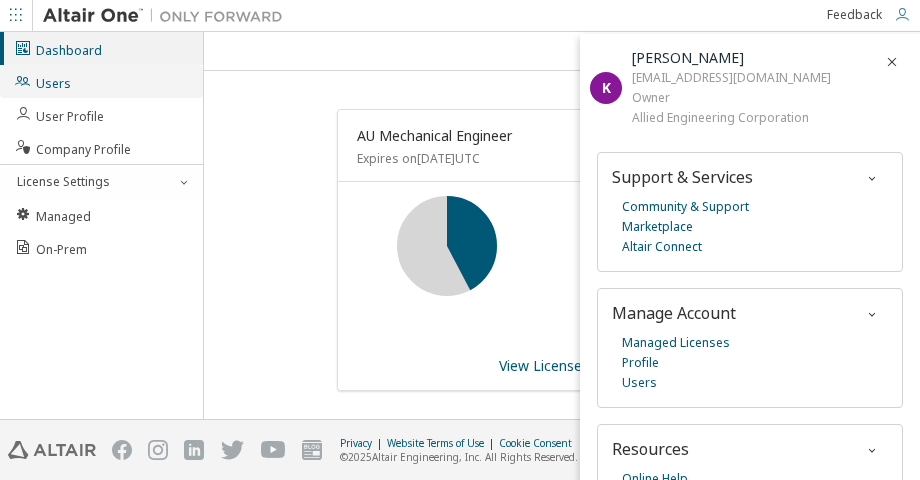 scroll, scrollTop: 0, scrollLeft: 0, axis: both 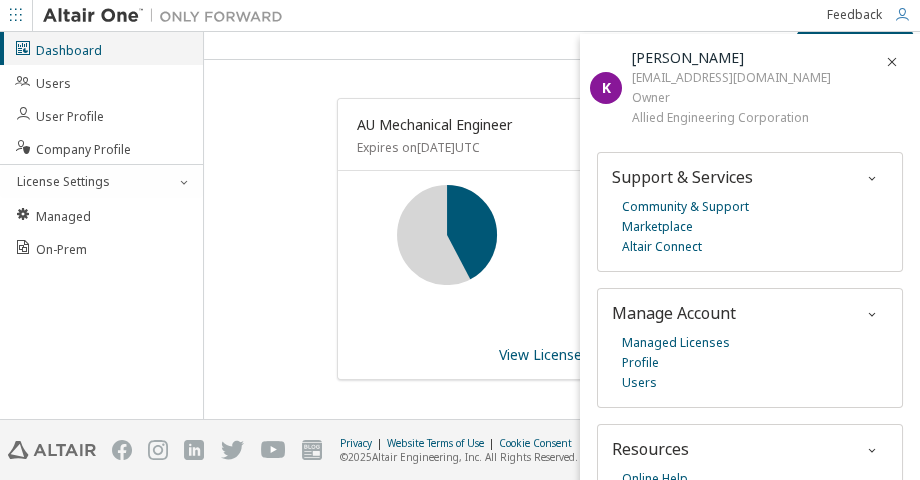 click on "Dashboard" at bounding box center (58, 48) 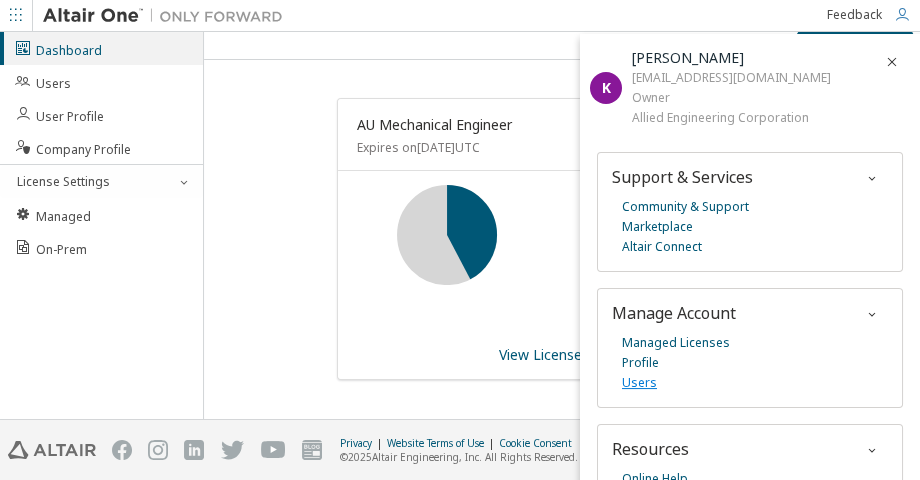 click on "Users" at bounding box center [639, 383] 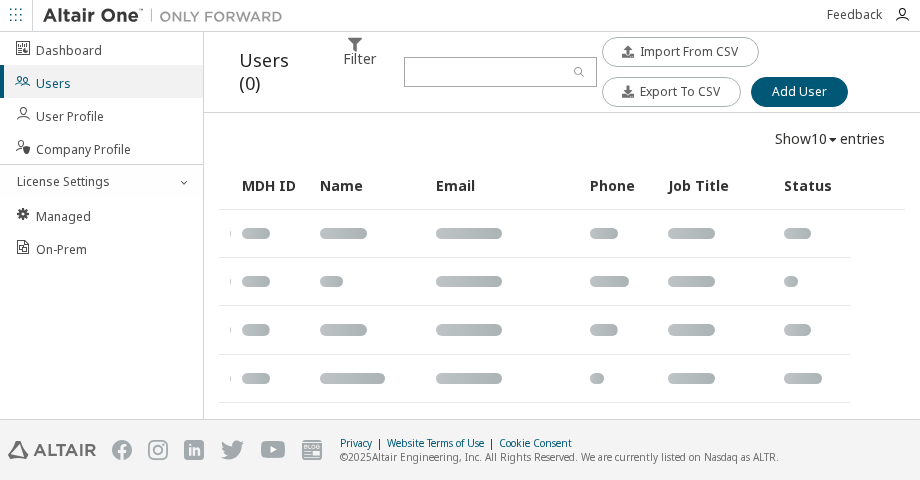 scroll, scrollTop: 0, scrollLeft: 0, axis: both 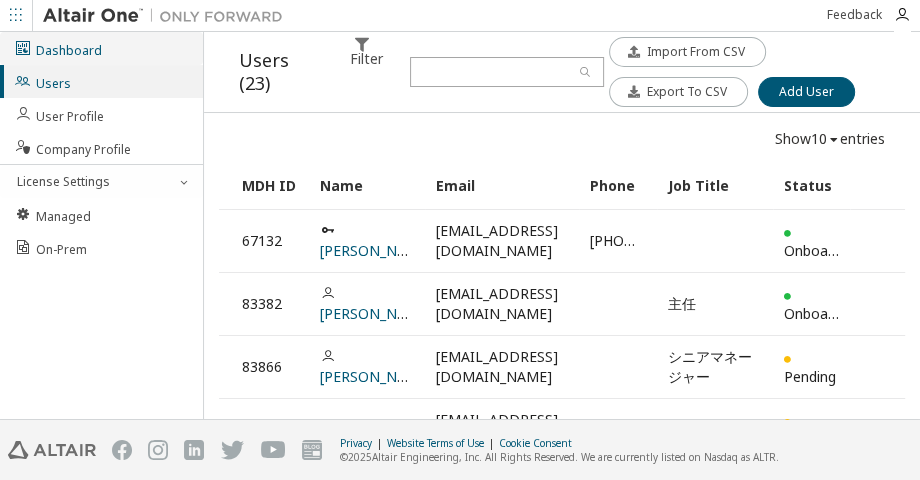 click on "Dashboard" at bounding box center (101, 48) 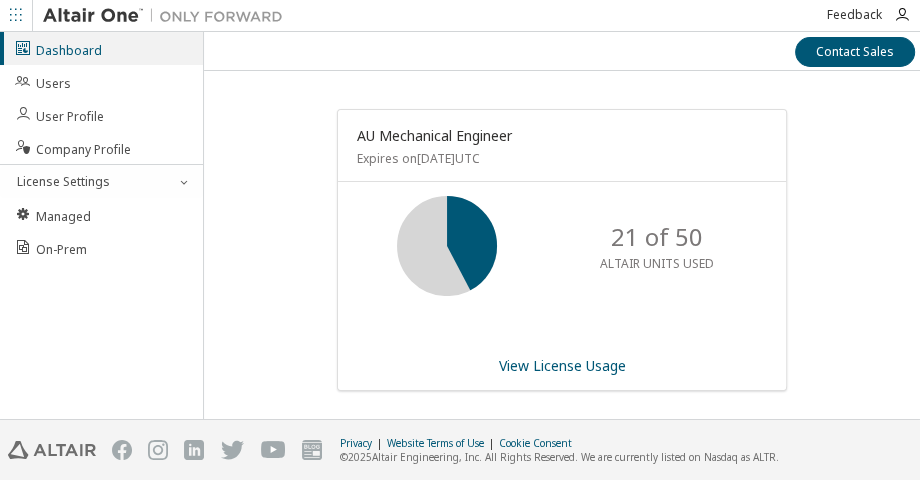 click on "Feedback" at bounding box center (854, 15) 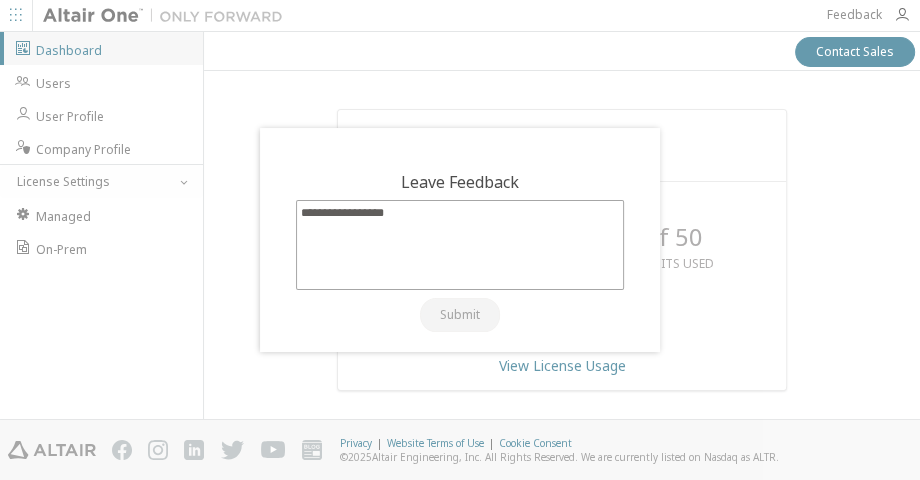 click at bounding box center (460, 240) 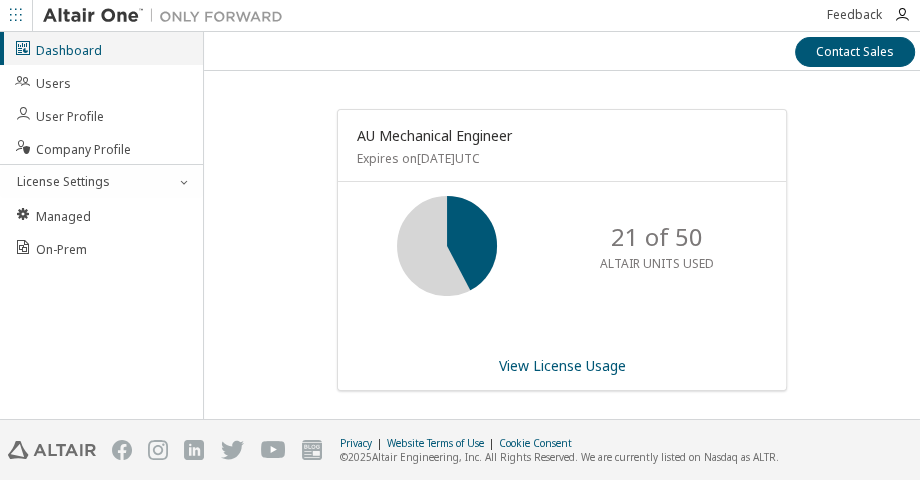 click on "Dashboard" at bounding box center [101, 48] 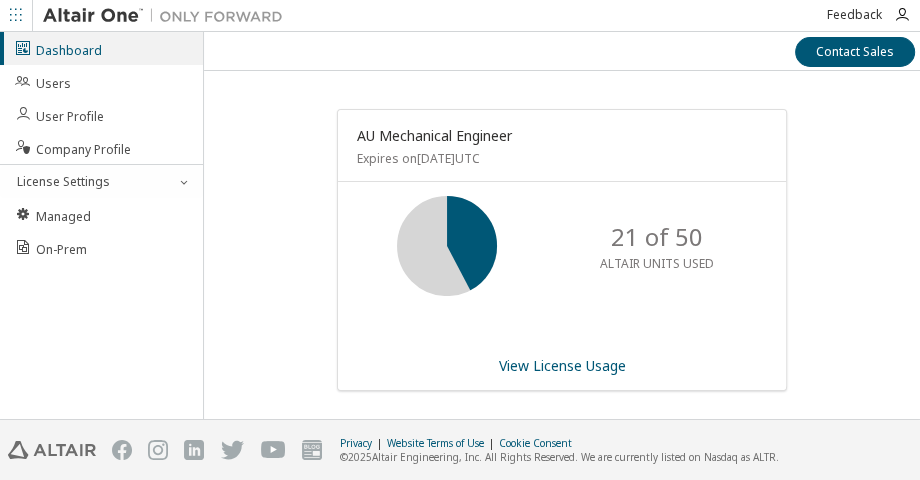 click on "Feedback" at bounding box center (854, 15) 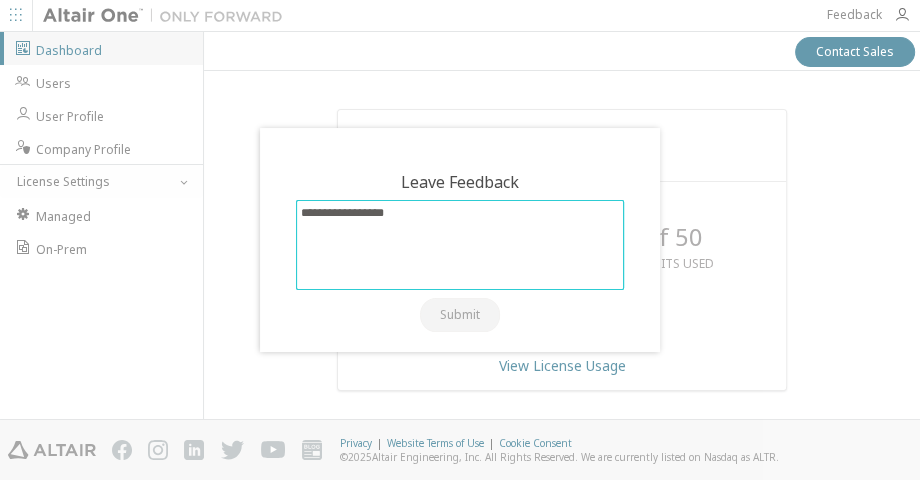 drag, startPoint x: 804, startPoint y: 307, endPoint x: 812, endPoint y: 267, distance: 40.792156 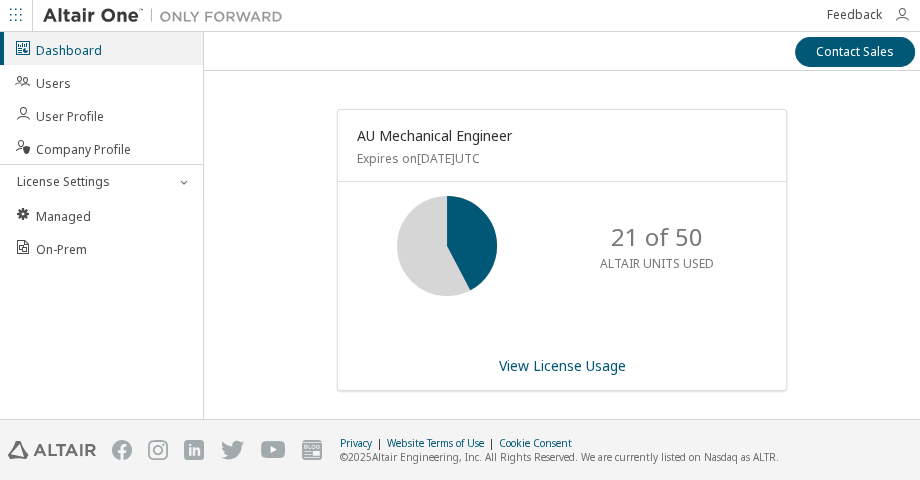 click at bounding box center [902, 15] 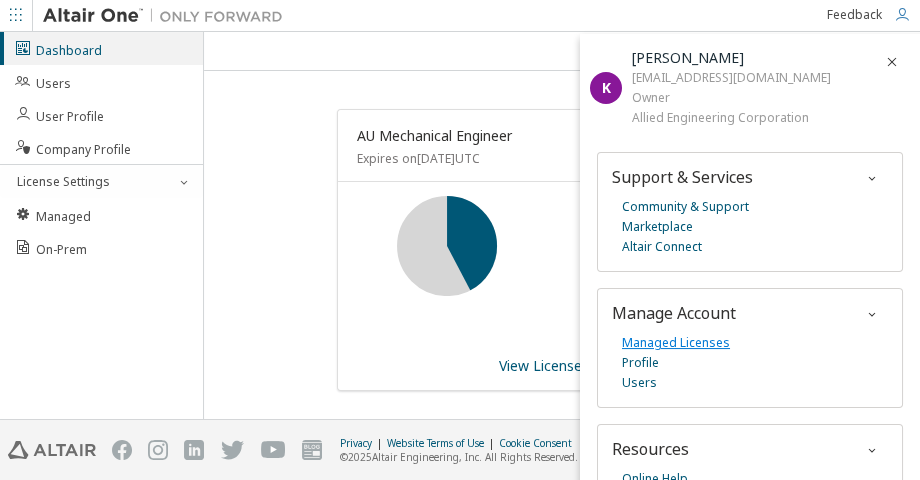 click on "Managed Licenses" at bounding box center (676, 343) 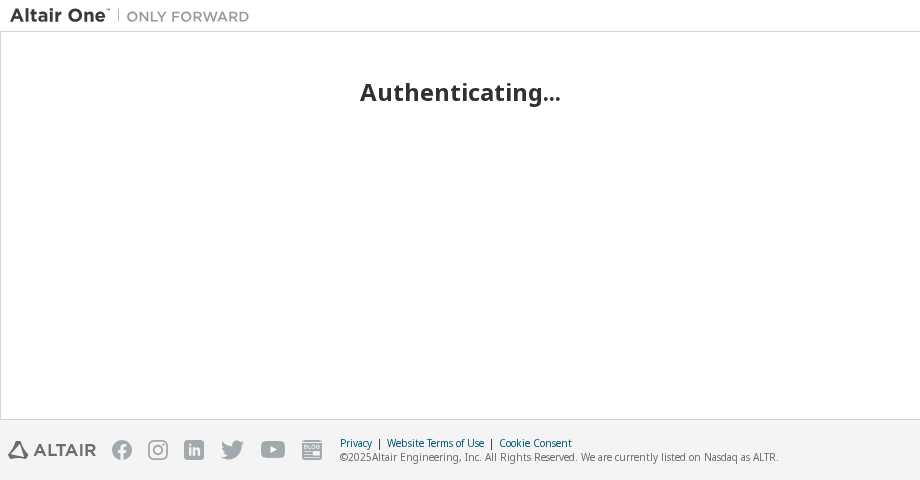 scroll, scrollTop: 0, scrollLeft: 0, axis: both 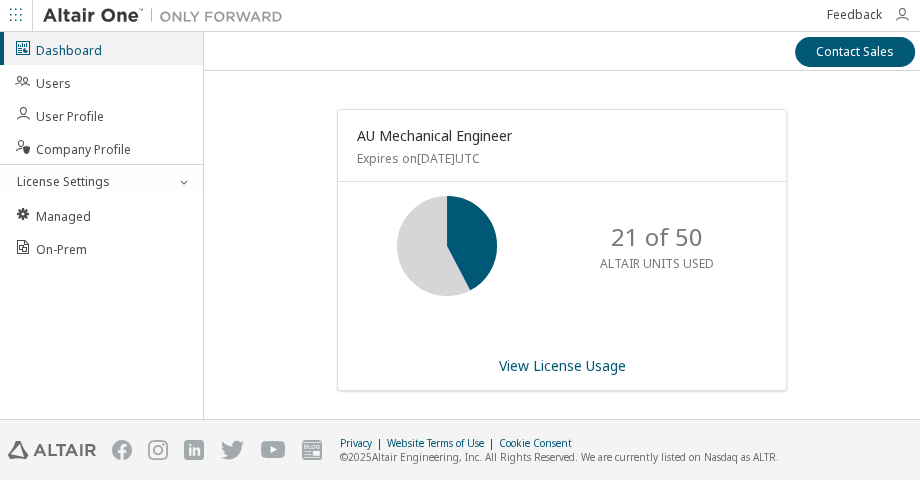 click at bounding box center [902, 15] 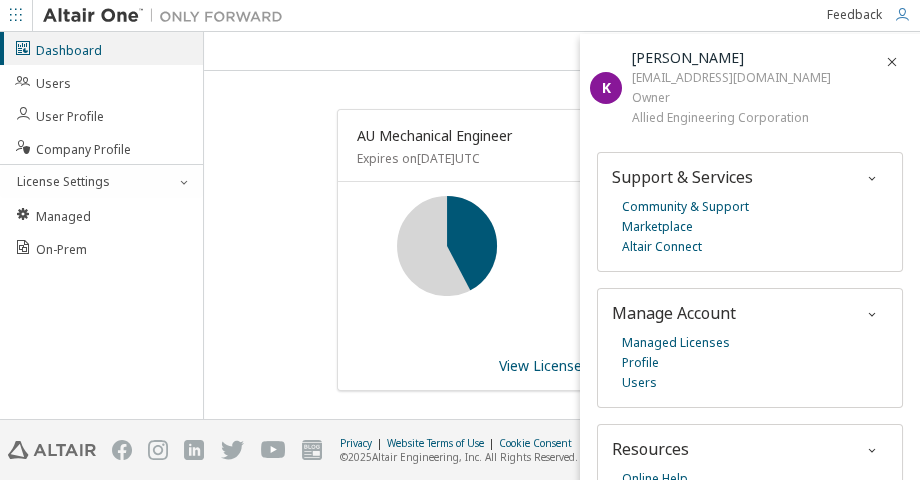 click on "21 of 50 ALTAIR UNITS USED" at bounding box center (562, 262) 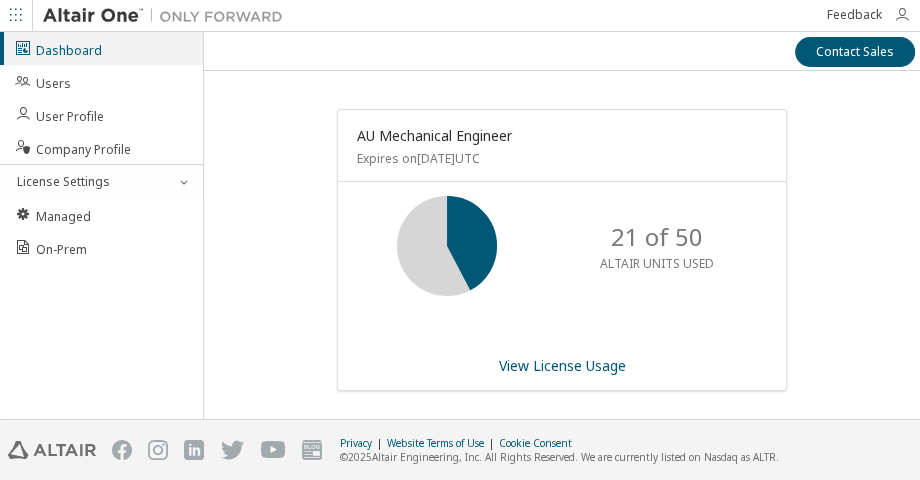 click at bounding box center (902, 15) 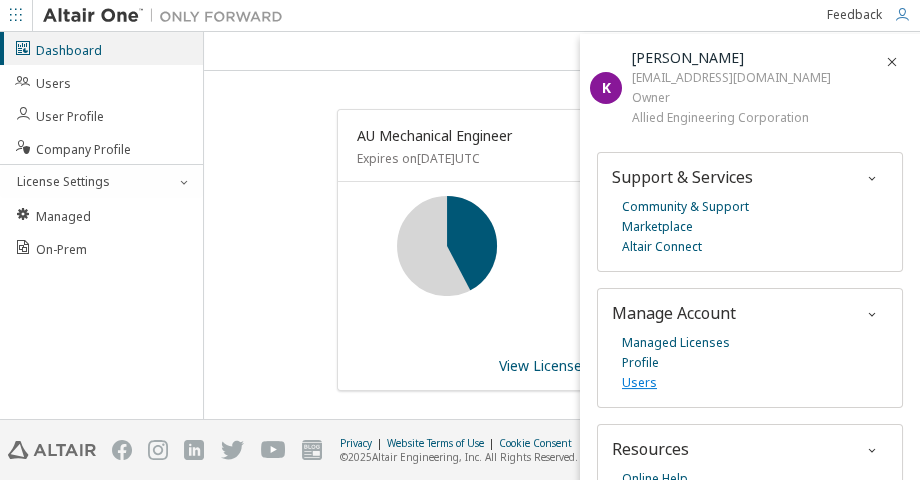 click on "Users" at bounding box center [639, 383] 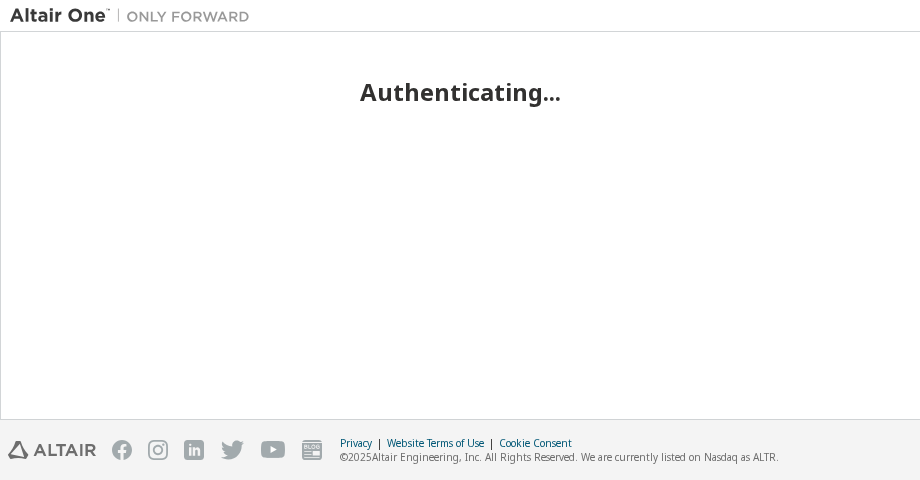 scroll, scrollTop: 0, scrollLeft: 0, axis: both 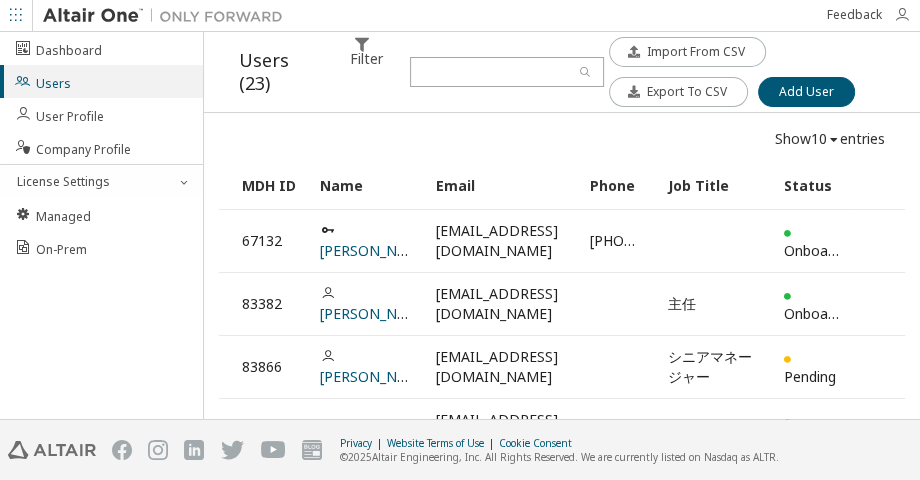 click at bounding box center [902, 15] 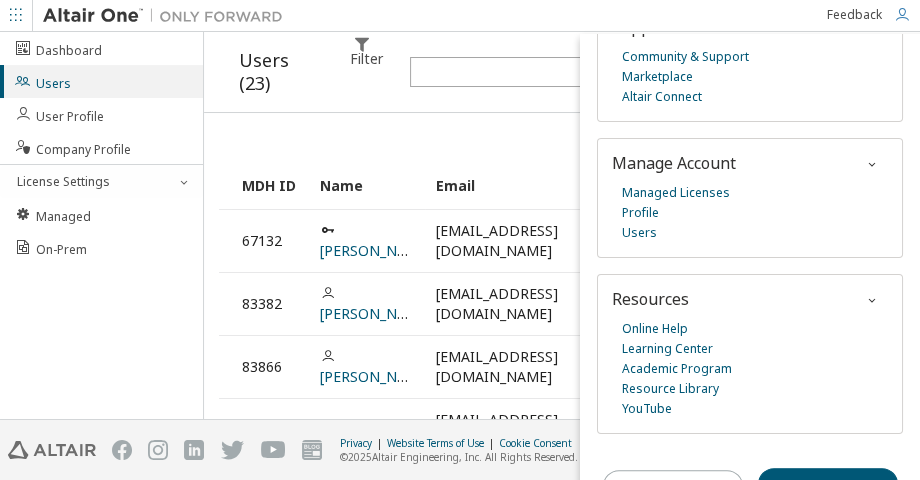 scroll, scrollTop: 0, scrollLeft: 0, axis: both 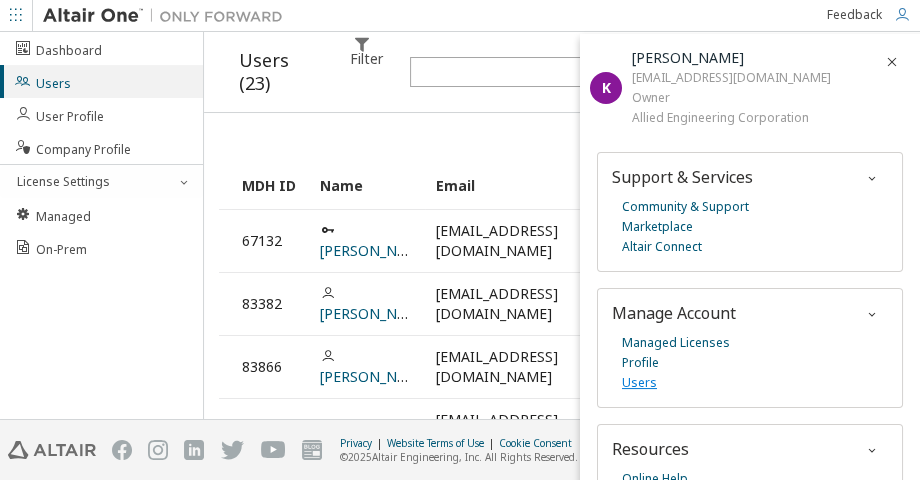 click on "Users" at bounding box center (639, 383) 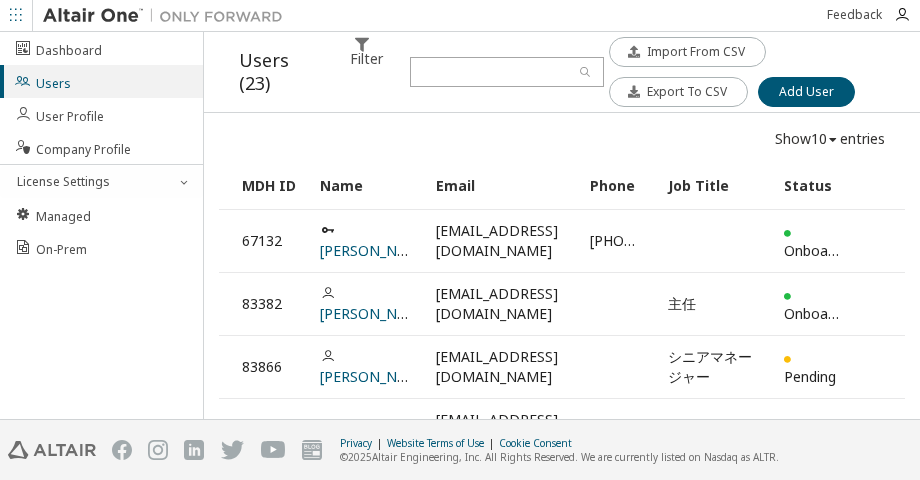 scroll, scrollTop: 0, scrollLeft: 0, axis: both 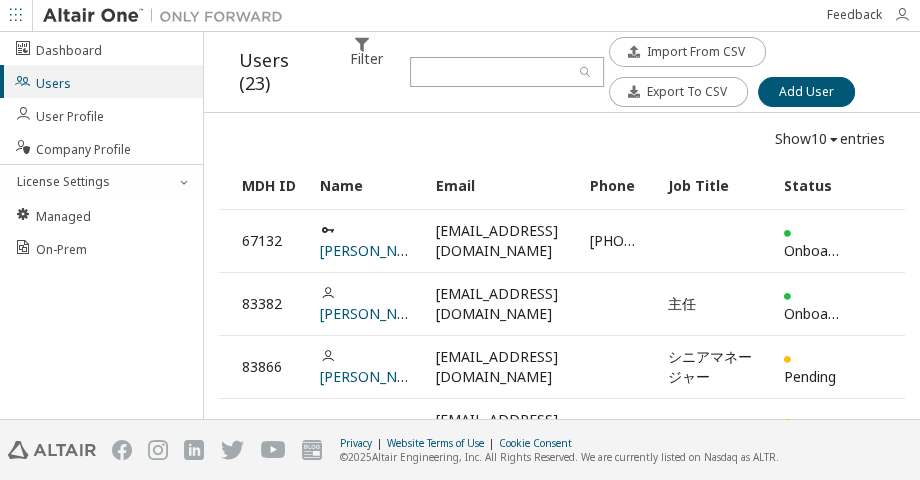 click at bounding box center (902, 15) 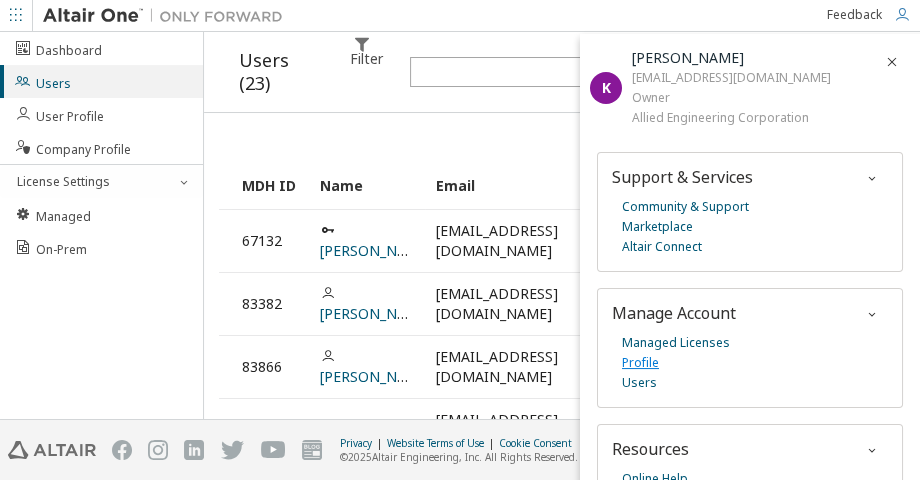 click on "Profile" at bounding box center [640, 363] 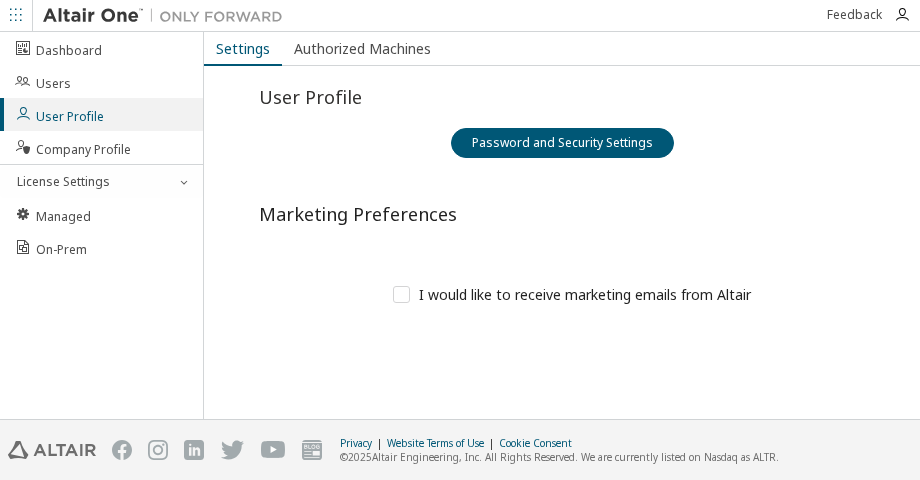 scroll, scrollTop: 0, scrollLeft: 0, axis: both 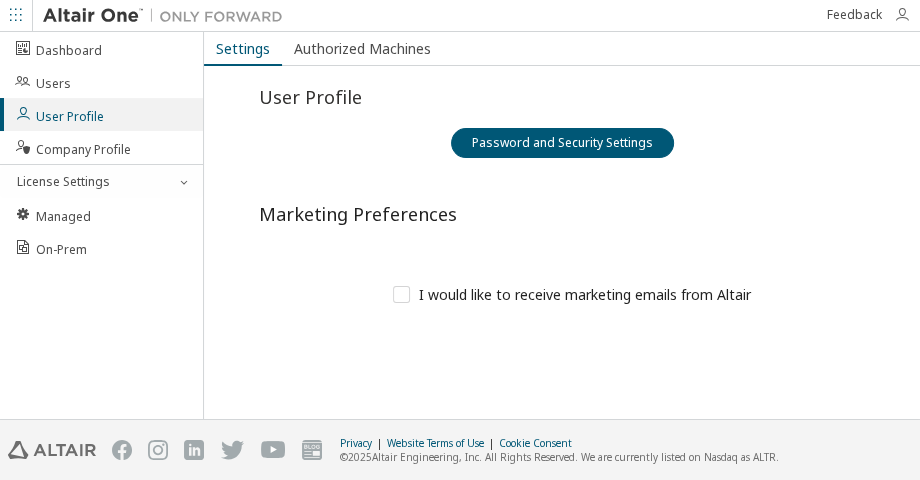 click at bounding box center (902, 15) 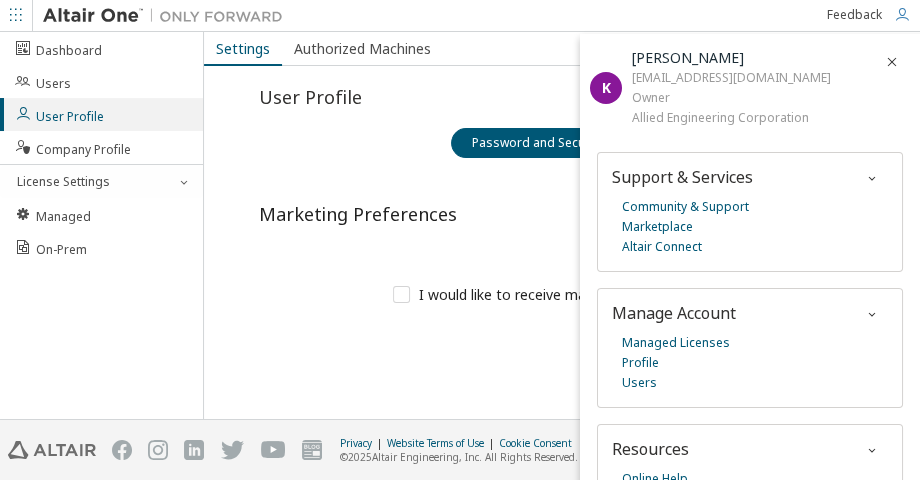 click at bounding box center (16, 15) 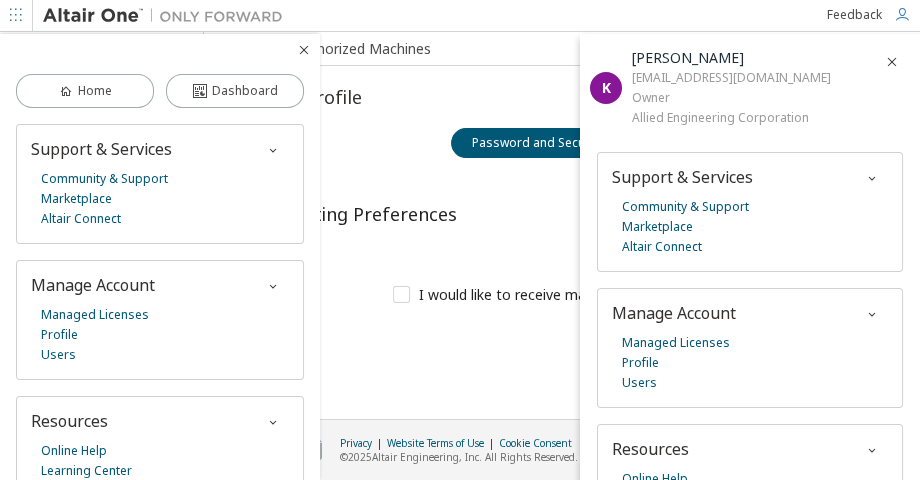click at bounding box center (892, 62) 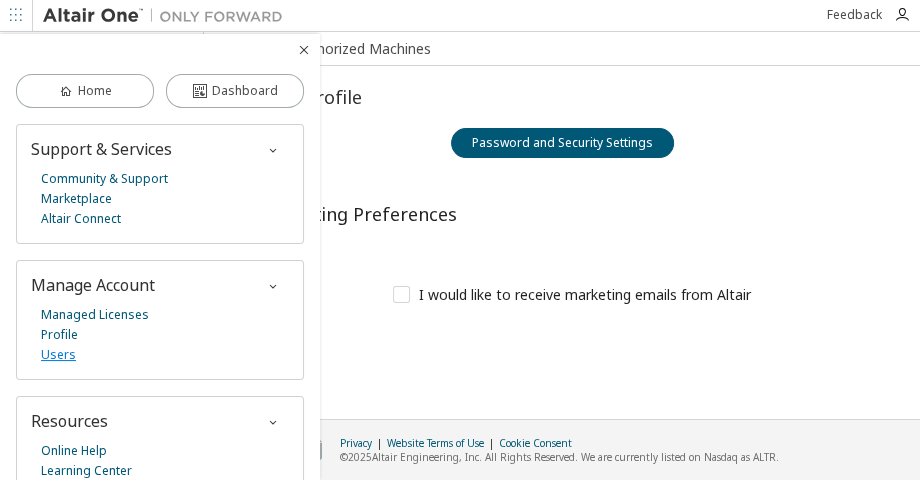 click on "Users" at bounding box center (58, 355) 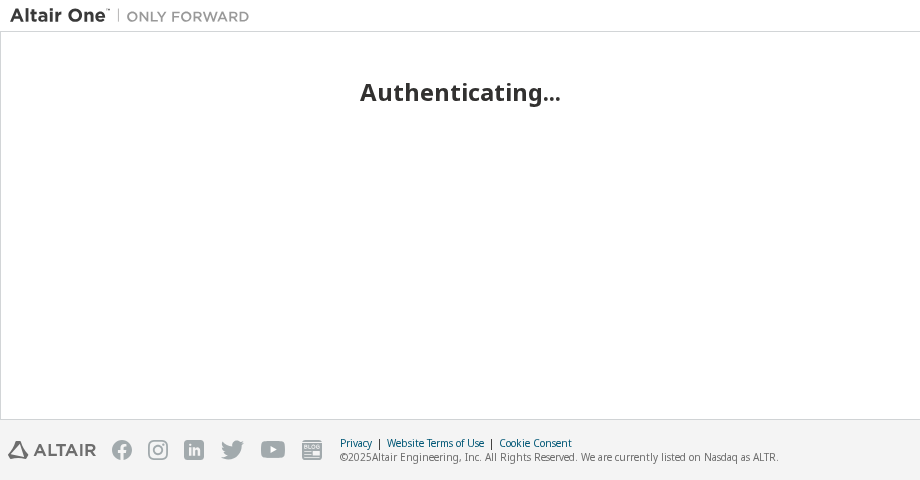 scroll, scrollTop: 0, scrollLeft: 0, axis: both 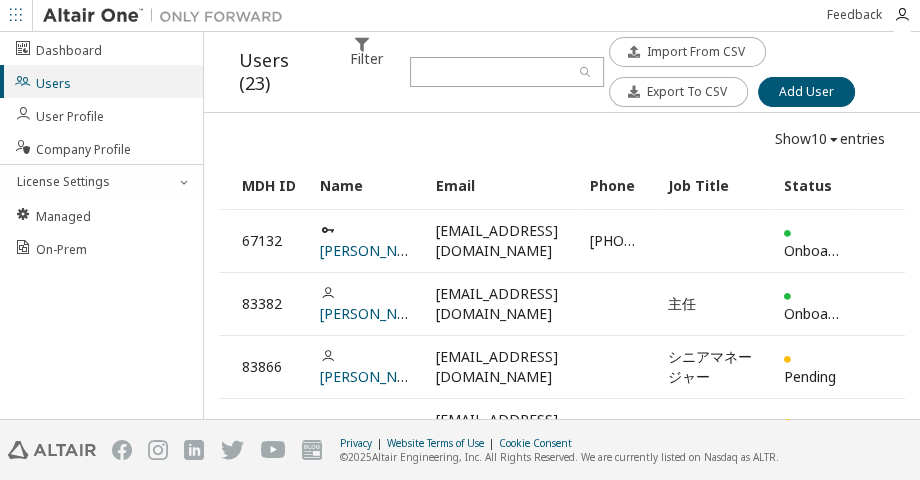 click at bounding box center [16, 15] 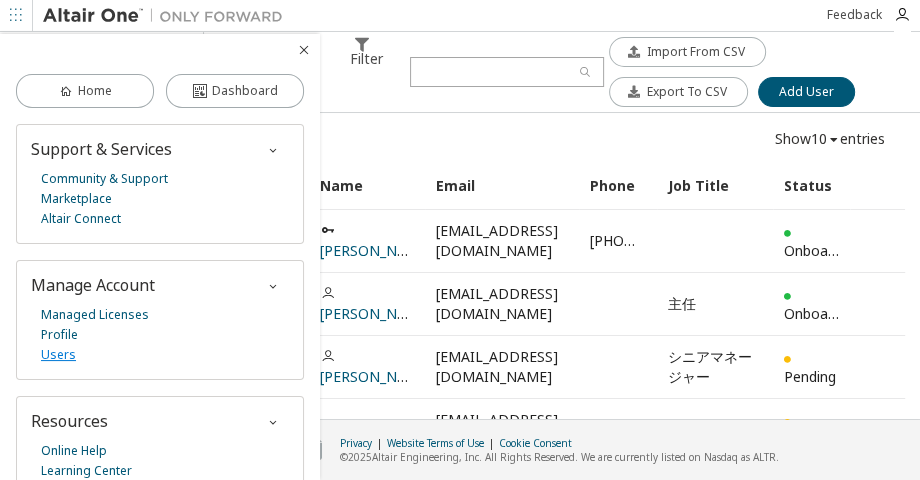 click on "Users" at bounding box center (58, 355) 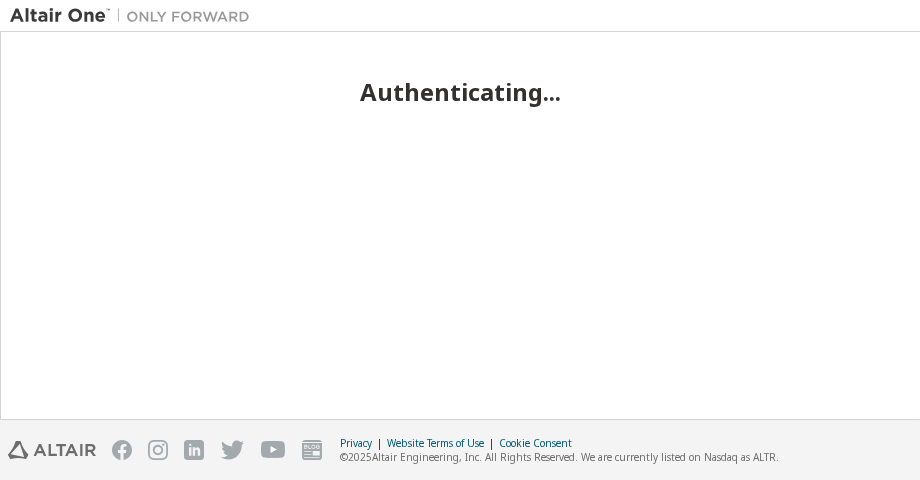 scroll, scrollTop: 0, scrollLeft: 0, axis: both 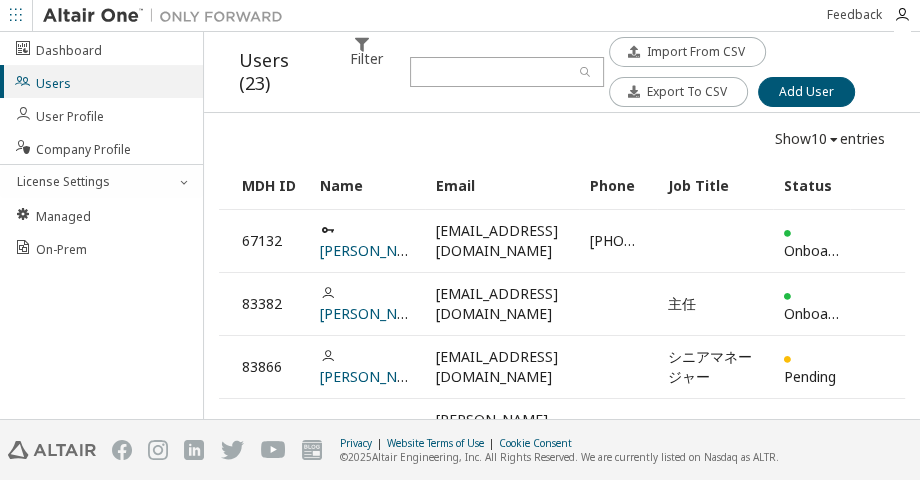click at bounding box center (549, 15) 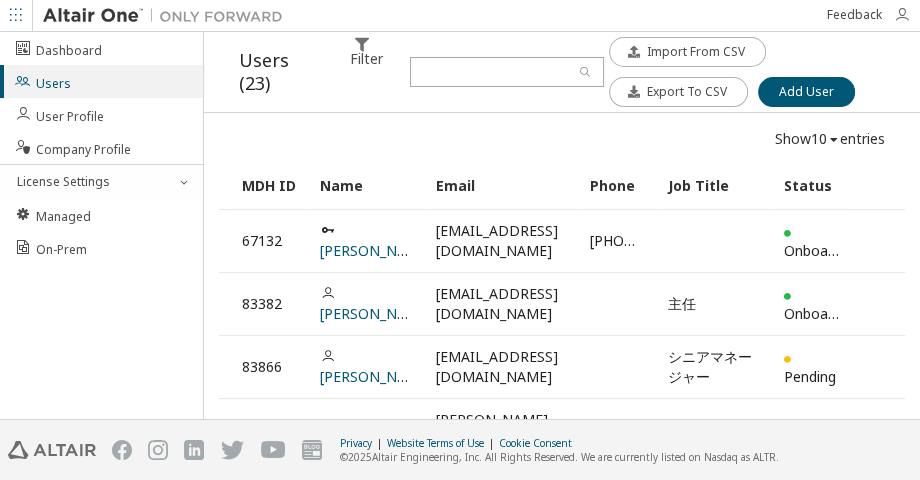 click at bounding box center (902, 15) 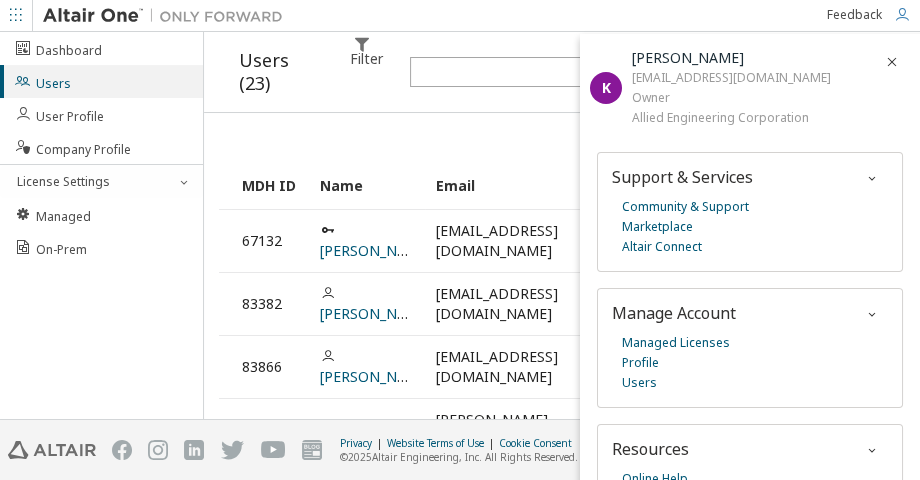 click on "Show  10 10 30 50 100 entries MDH ID Name Email Phone Job Title Status 67132 Kiyoshi Yuyama yuyama@alde.co.jp 03-5859-4655 Onboarded 83382 Tatsuya Inaba inaba@alde.co.jp 主任 Onboarded 83866 和田 哲也 twada@alde.co.jp シニアマネージャー Pending 109823 智 稲場 satoshi.inaba@alde.co.jp 一般 Pending 138962 康介 守家 moriya@alde.co.jp 0358594673 社員 Onboarded 247476 Syo Hattori hattori@alde.co.jp Onboarded 262204 Arata Ito a.ito@alde.co.jp Onboarded 262207 Kazuaki Shimada k.shimada@alde.co.jp Onboarded 262208 Hiroshi Odawara odawara@alde.co.jp Onboarded 272163 Nobuyuki Yamaguchi yamaguchi@alde.co.jp Onboarded First 1 2 3 Last" at bounding box center (562, 529) 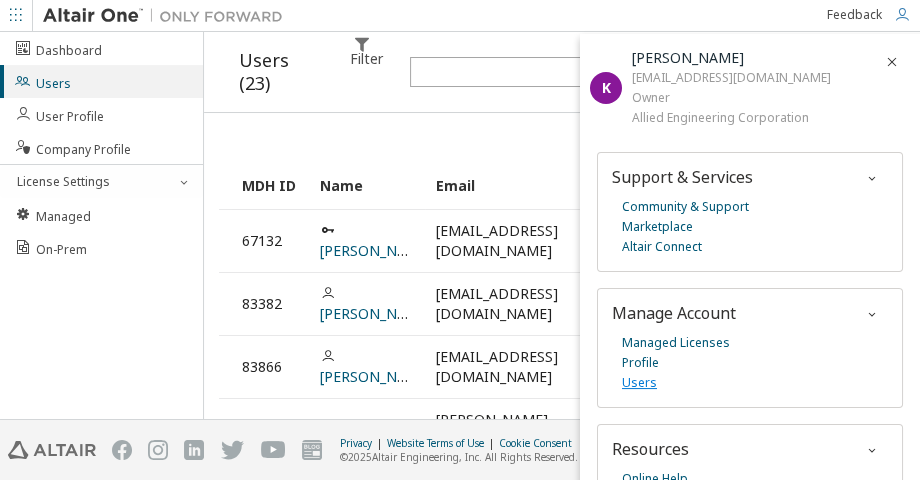 click on "Users" at bounding box center (639, 383) 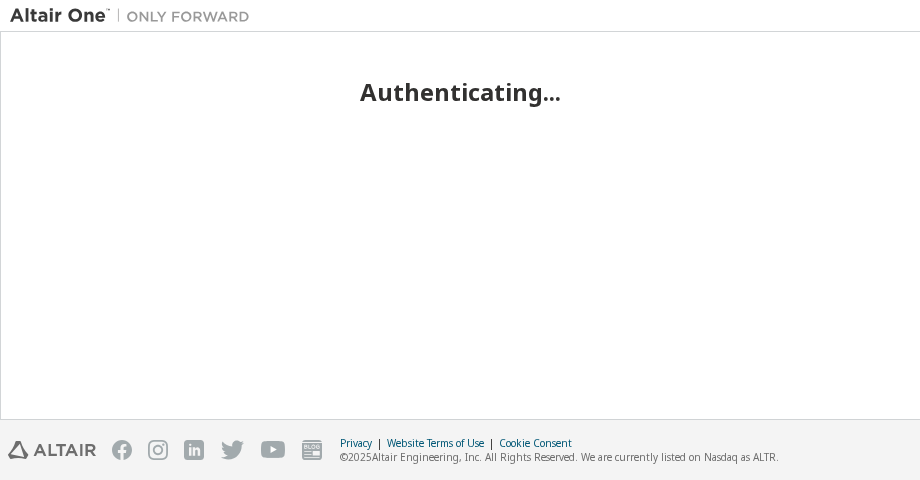 scroll, scrollTop: 0, scrollLeft: 0, axis: both 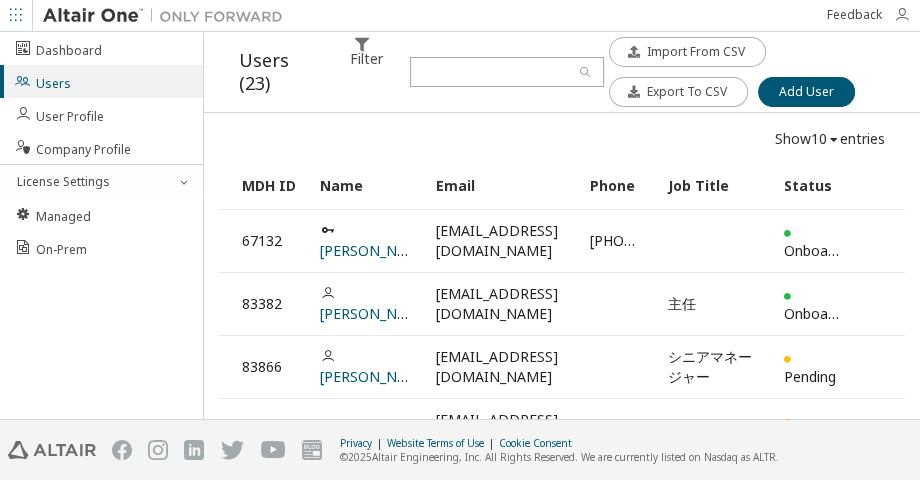 click at bounding box center [902, 15] 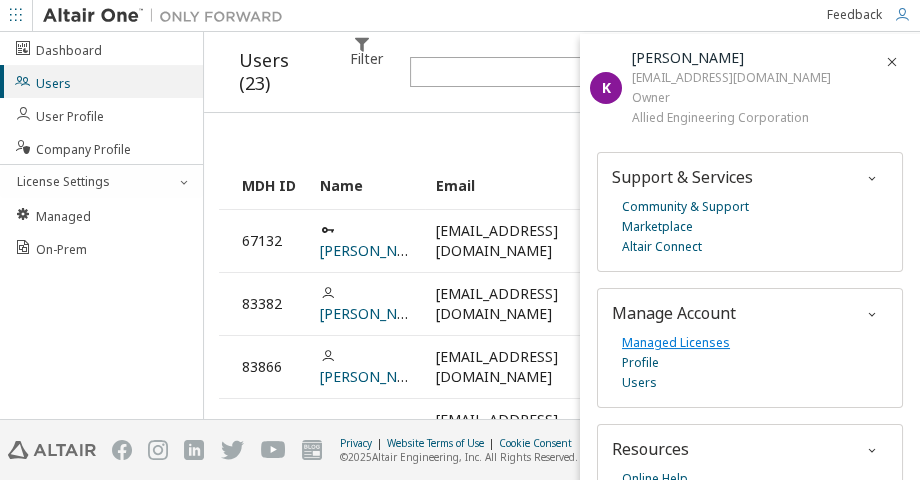 click on "Managed Licenses" at bounding box center [676, 343] 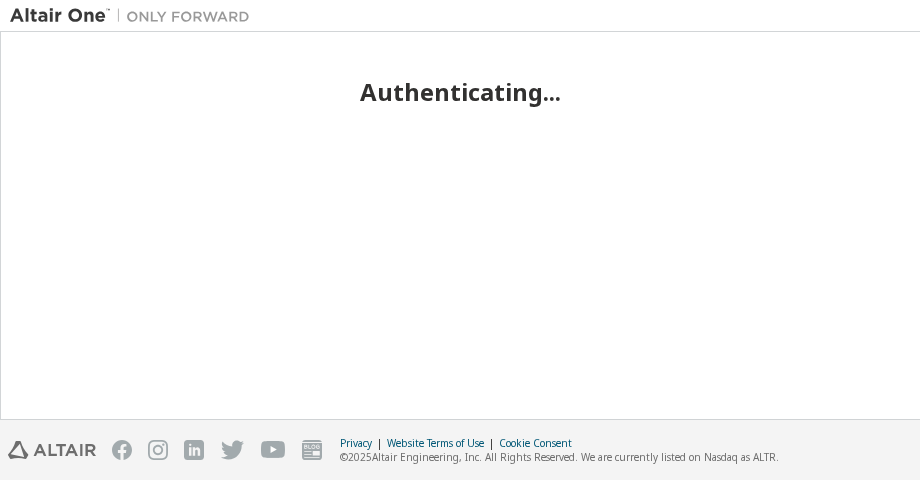 scroll, scrollTop: 0, scrollLeft: 0, axis: both 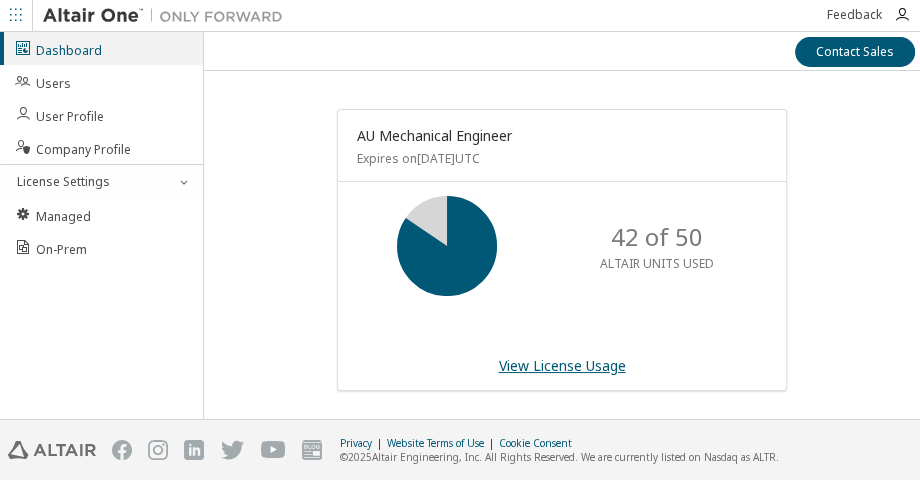 click on "View License Usage" at bounding box center [562, 365] 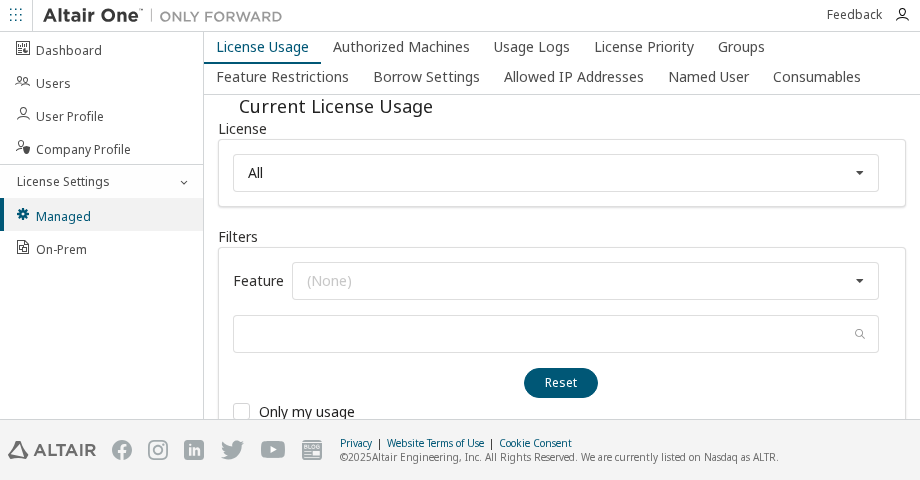 scroll, scrollTop: 0, scrollLeft: 0, axis: both 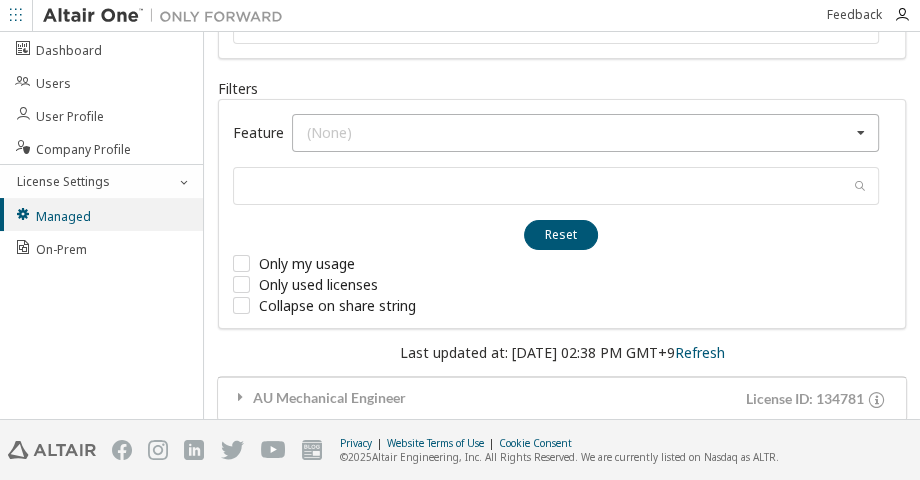 click at bounding box center [860, 133] 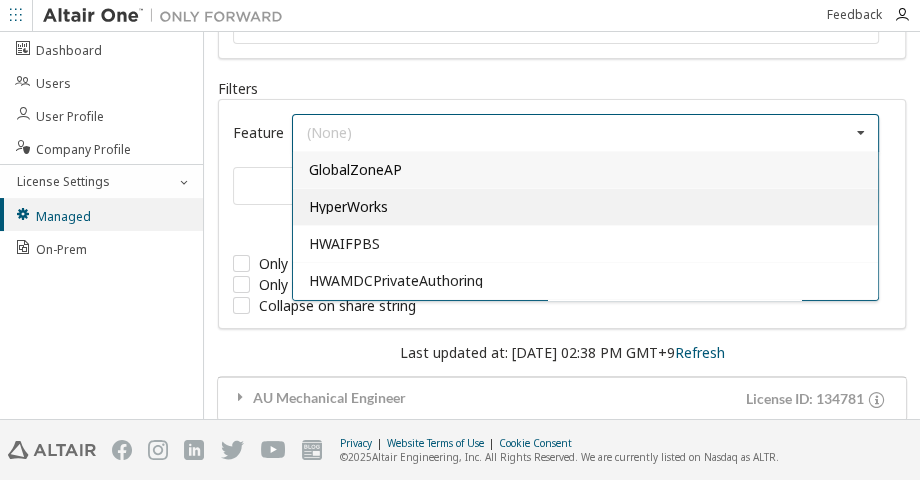 click on "HyperWorks" at bounding box center [585, 207] 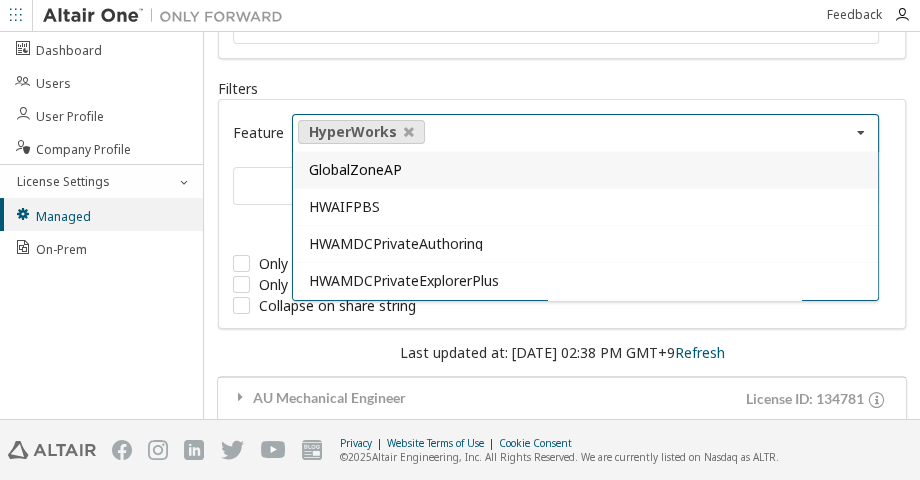 click on "License All All 134781 - AU Mechanical Engineer  Filters Feature HyperWorks (None) GlobalZoneAP HWAIFPBS HWAMDCPrivateAuthoring HWAMDCPrivateExplorerPlus HWAWPF HWAccessEmbedded HWActivate HWAcufwh HWAcusolve HWAcutrace HWAcuview HWAltairBushingModel HWAltairCopilotHyperWorks HWAltairManufacturingSolver HWAltairMfgSolver HWAltairOneDesktop HWAltairOneEnterpriseUser HWAnalyticsPBS HWAnalyticsUser HWAutomate HWAutomationBatch HWBatchMesher HWBatchUtilities HWBatteryDesigner HWBatteryDesignerRVE HWClick2CastGUI HWClick2CastSolver HWClick2ExtrudeCalibSolver HWClick2ExtrudeProcess HWClick2ExtrudeQuenchingSolver HWClick2FormIncrGUI HWClick2FormOneStep HWClick2MoldGUI HWClick2MoldSolver HWCompose HWComposeExeCreation HWConnectMe HWDataManager HWDesignAIGui HWDistributedLoadMapper HWEComputeManager HWEDataManager HWEDisplayManager HWEProcessManager HWEProcessManagerApp HWEResultsManager HWESAComp HWESimulationManager HWEmbedBasic HWEmbedCodeGen HWEmbedDigitalPower HWEmbedSimulation HWEmbedeDrives HWEngDataSciPaiShape" at bounding box center (562, 196) 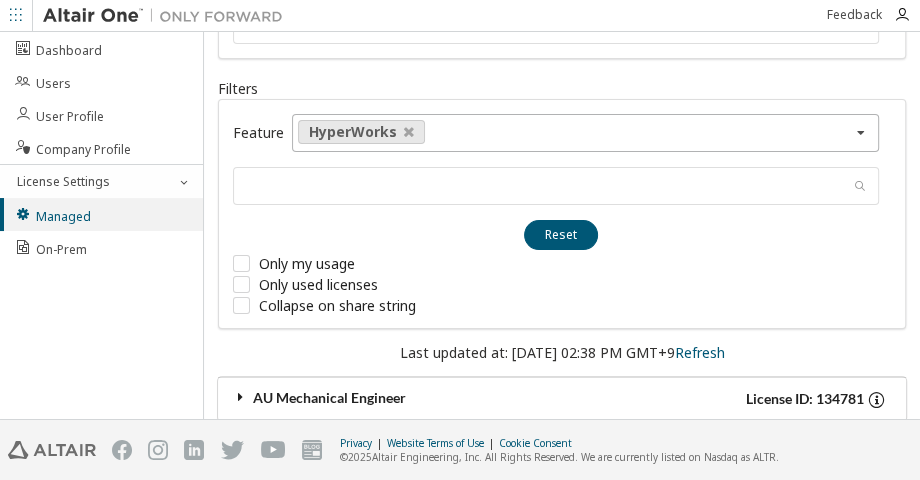 click at bounding box center [241, 397] 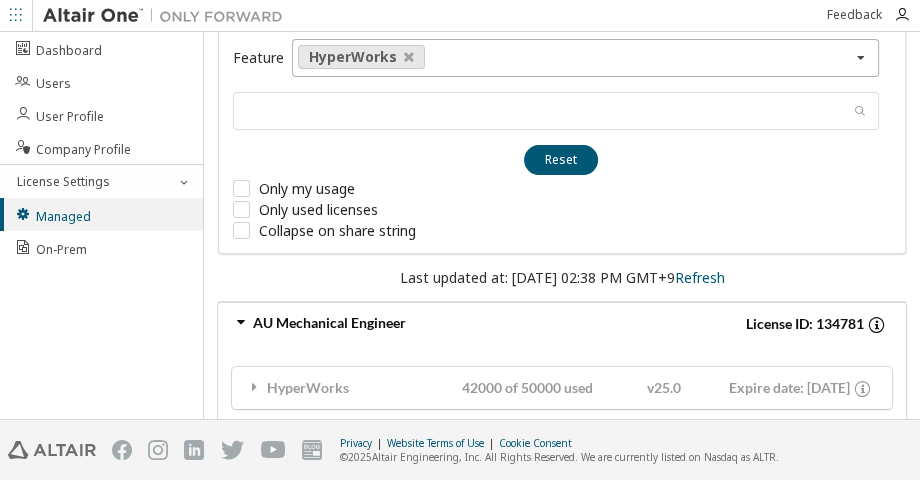 scroll, scrollTop: 251, scrollLeft: 0, axis: vertical 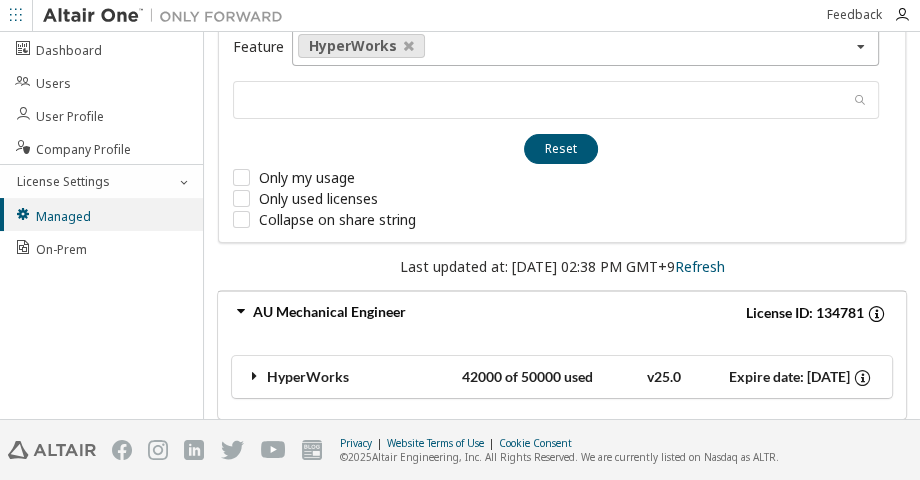 click at bounding box center [255, 376] 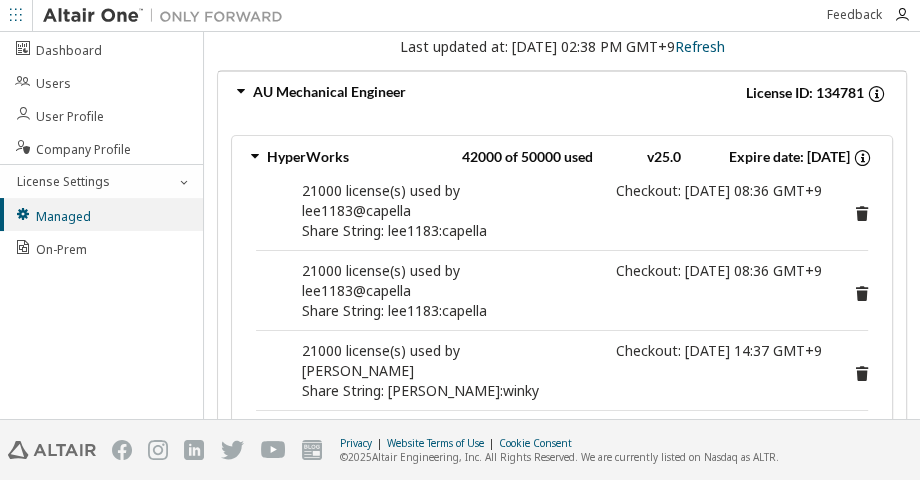 scroll, scrollTop: 571, scrollLeft: 0, axis: vertical 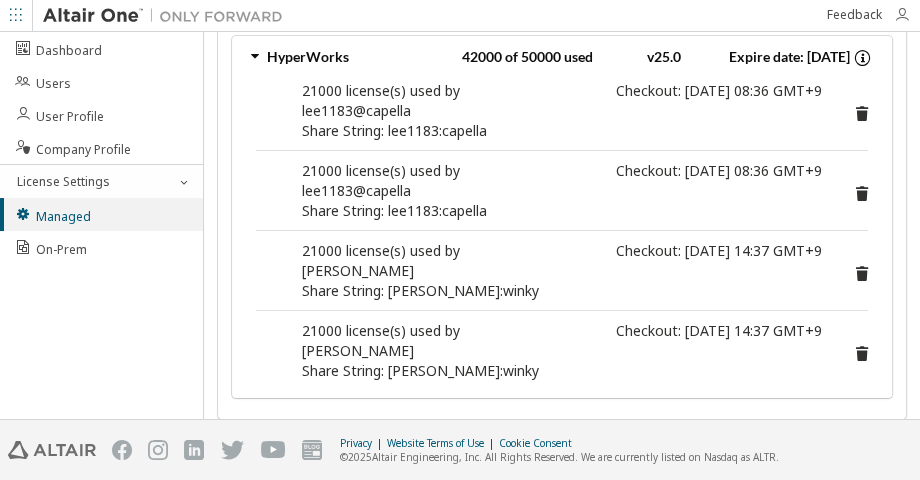 click at bounding box center [902, 15] 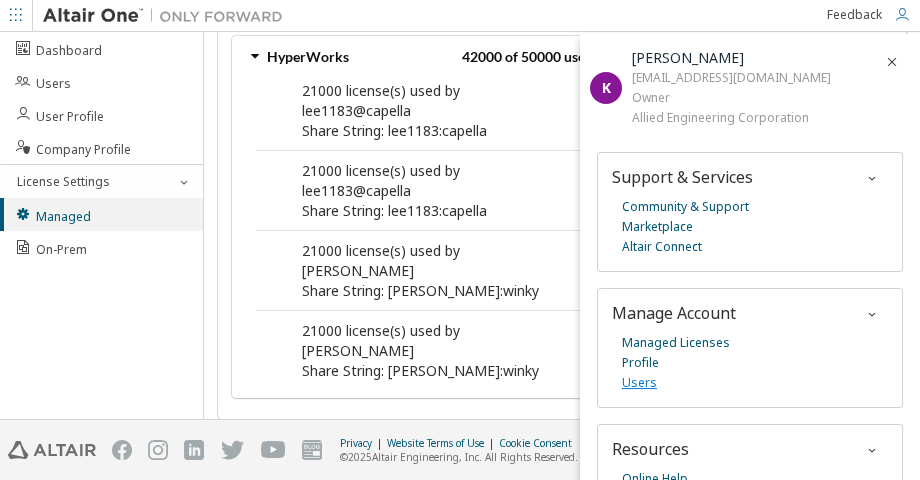 click on "Users" at bounding box center (639, 383) 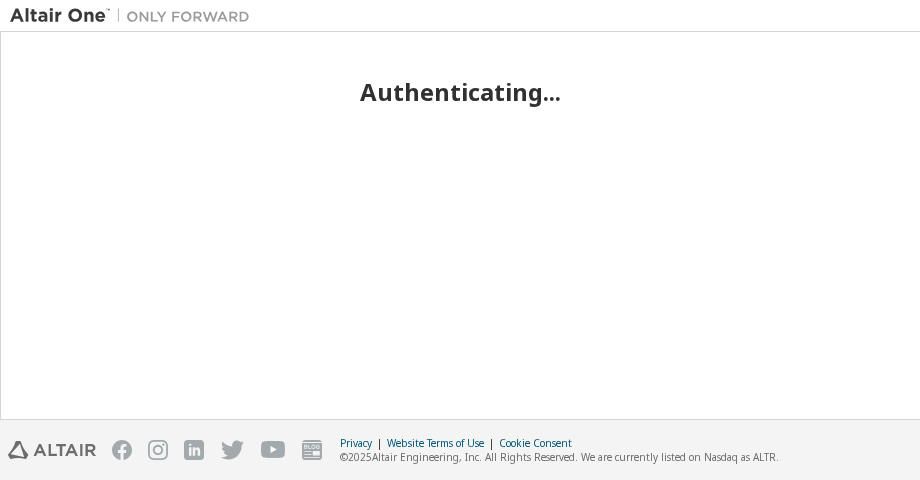 scroll, scrollTop: 0, scrollLeft: 0, axis: both 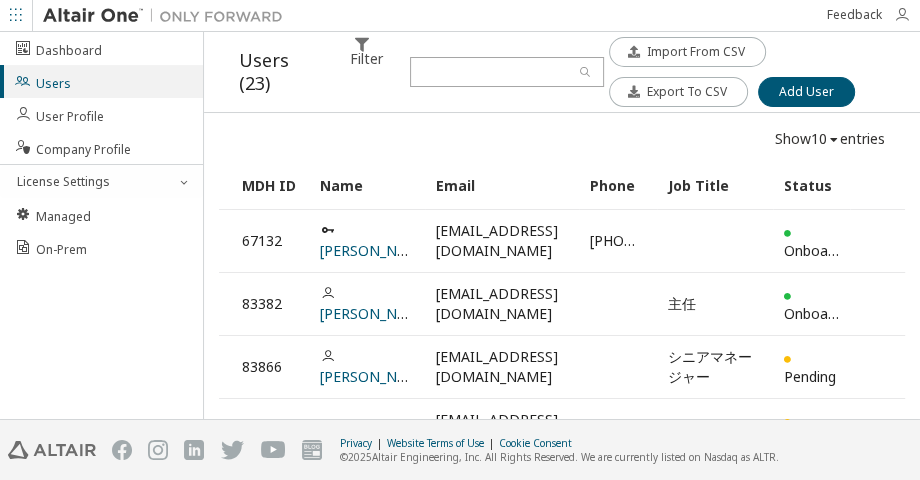 click at bounding box center [902, 15] 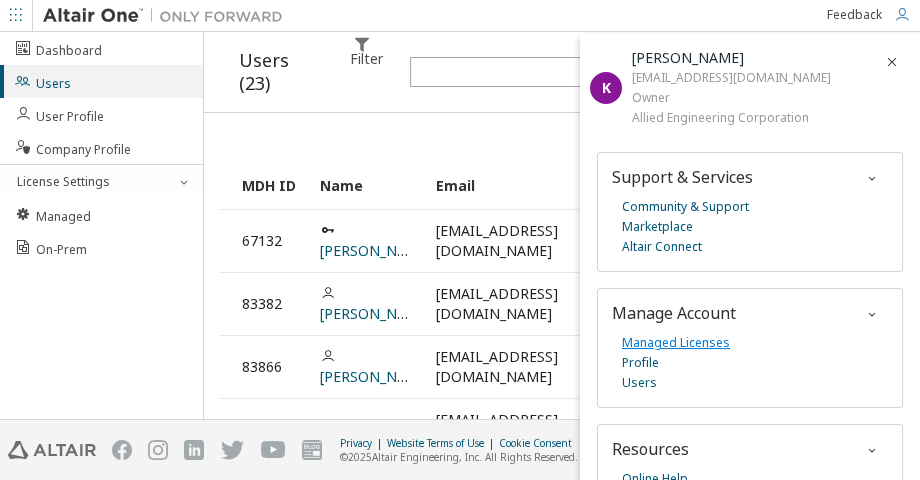 click on "Managed Licenses" at bounding box center [676, 343] 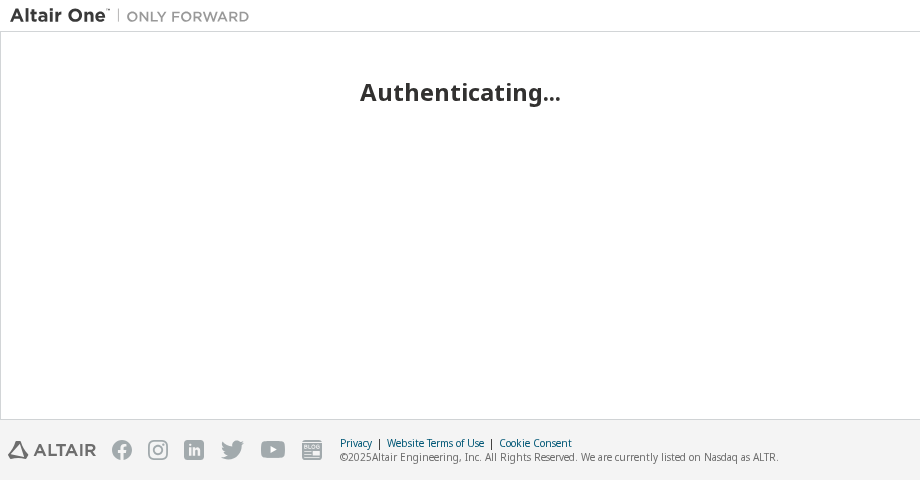 scroll, scrollTop: 0, scrollLeft: 0, axis: both 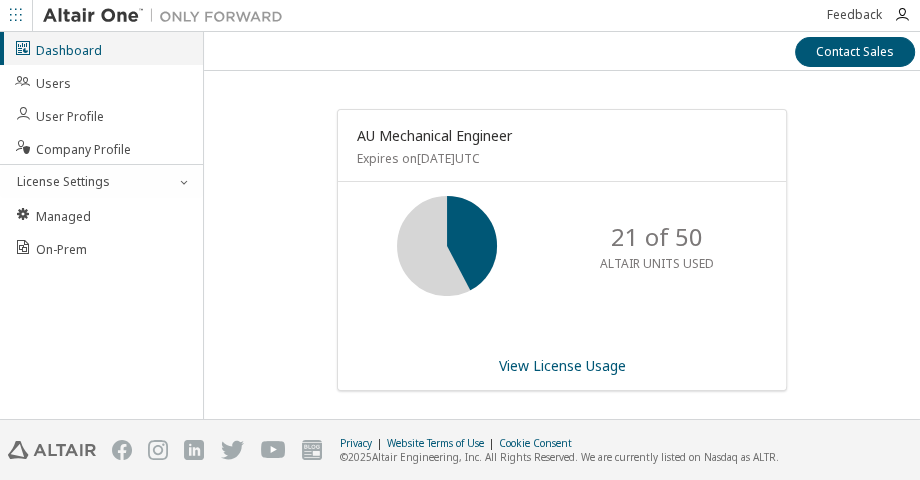 click on "Dashboard" at bounding box center (58, 48) 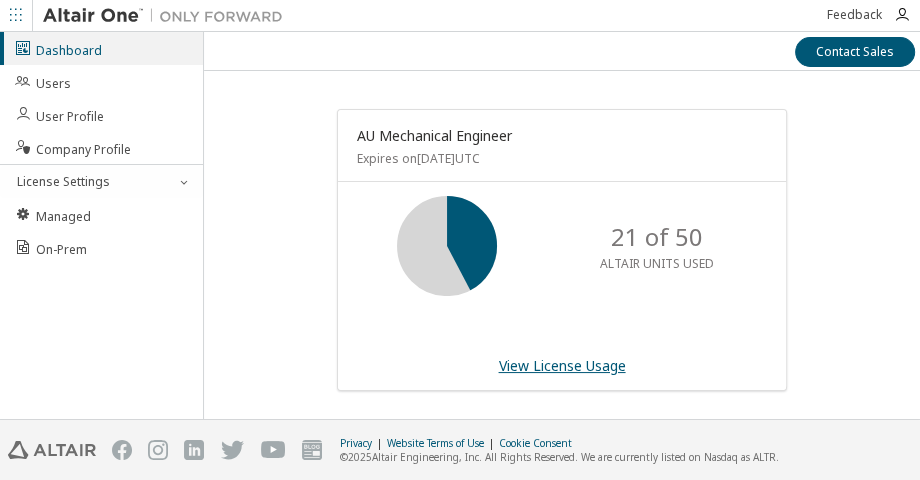 click on "View License Usage" at bounding box center [562, 365] 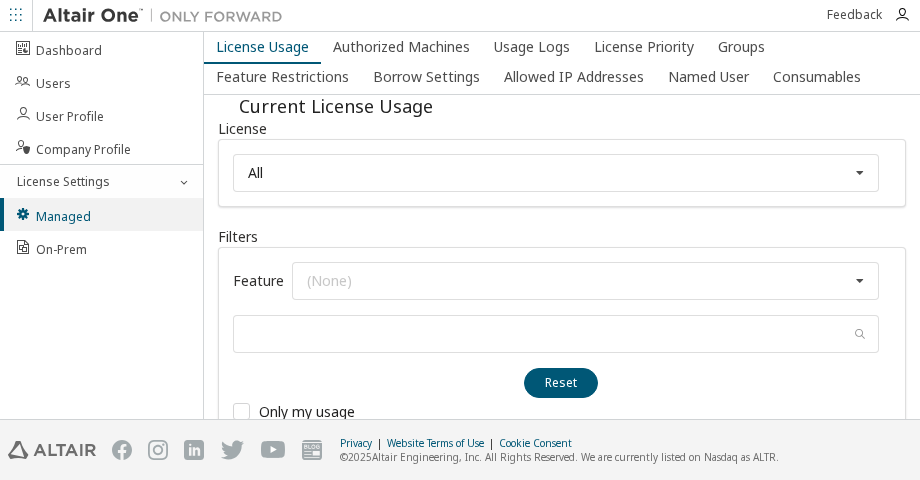 scroll, scrollTop: 0, scrollLeft: 0, axis: both 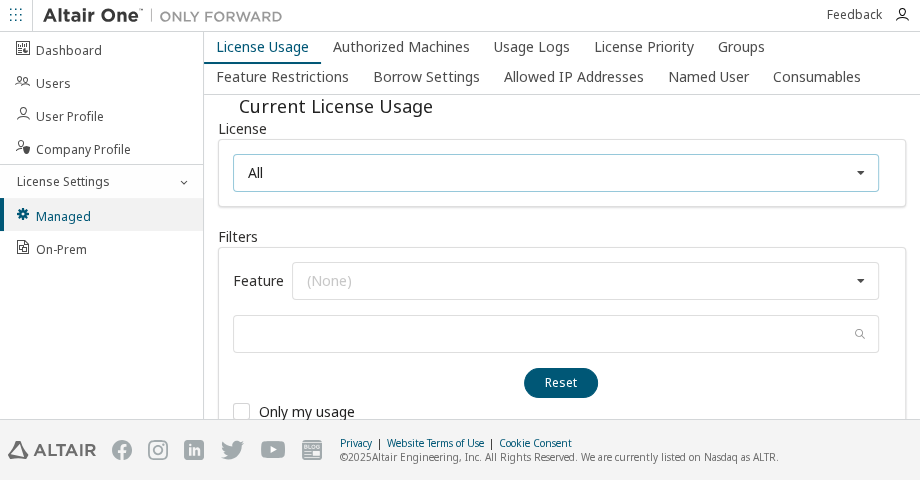 click at bounding box center (860, 173) 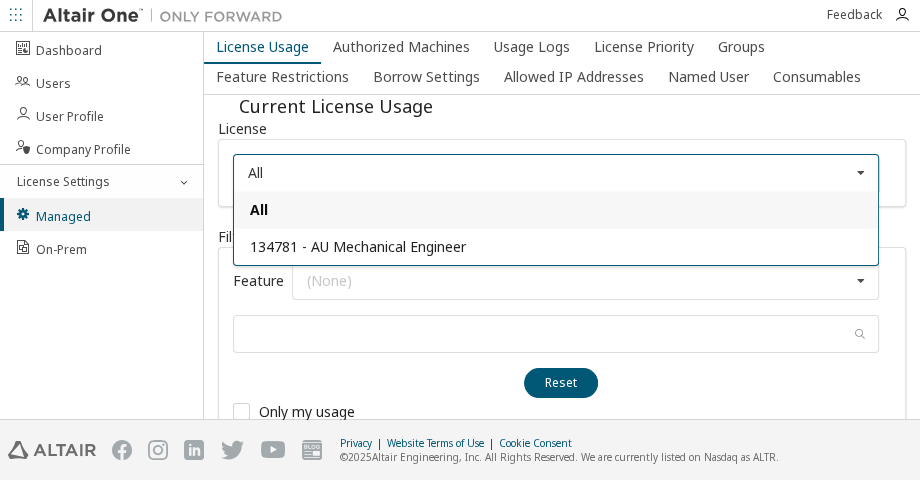 click on "Dashboard Users User Profile Company Profile License Settings Managed On-Prem" at bounding box center (102, 225) 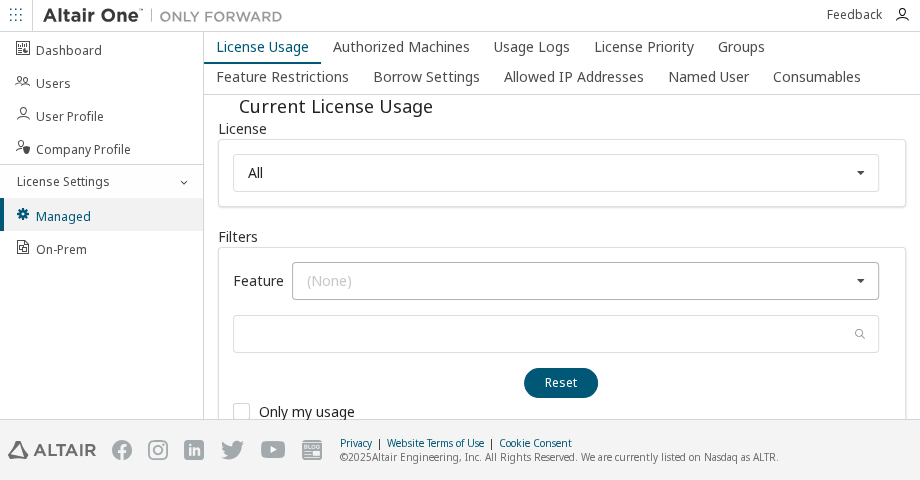 click at bounding box center [860, 281] 